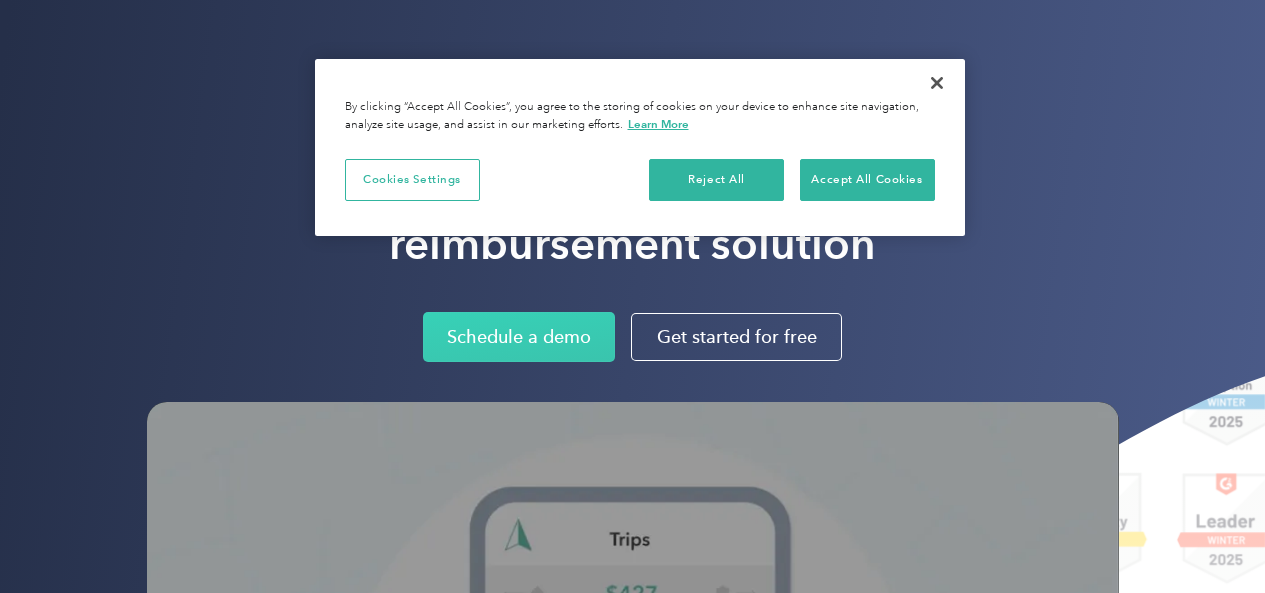 scroll, scrollTop: 0, scrollLeft: 0, axis: both 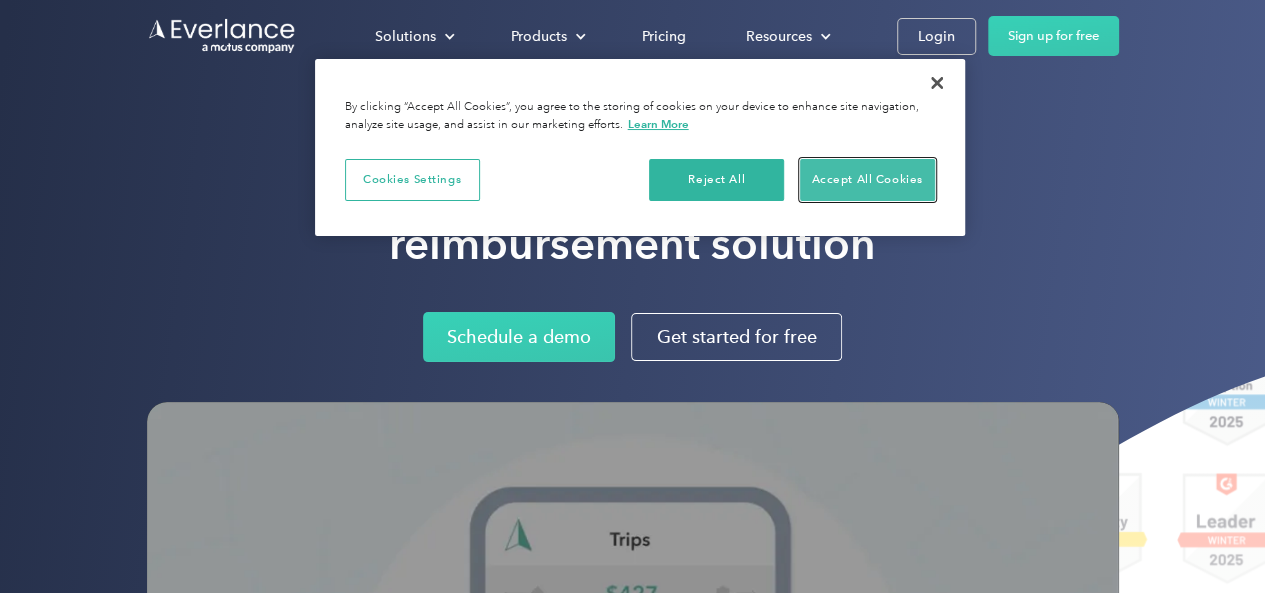 click on "Accept All Cookies" at bounding box center (867, 180) 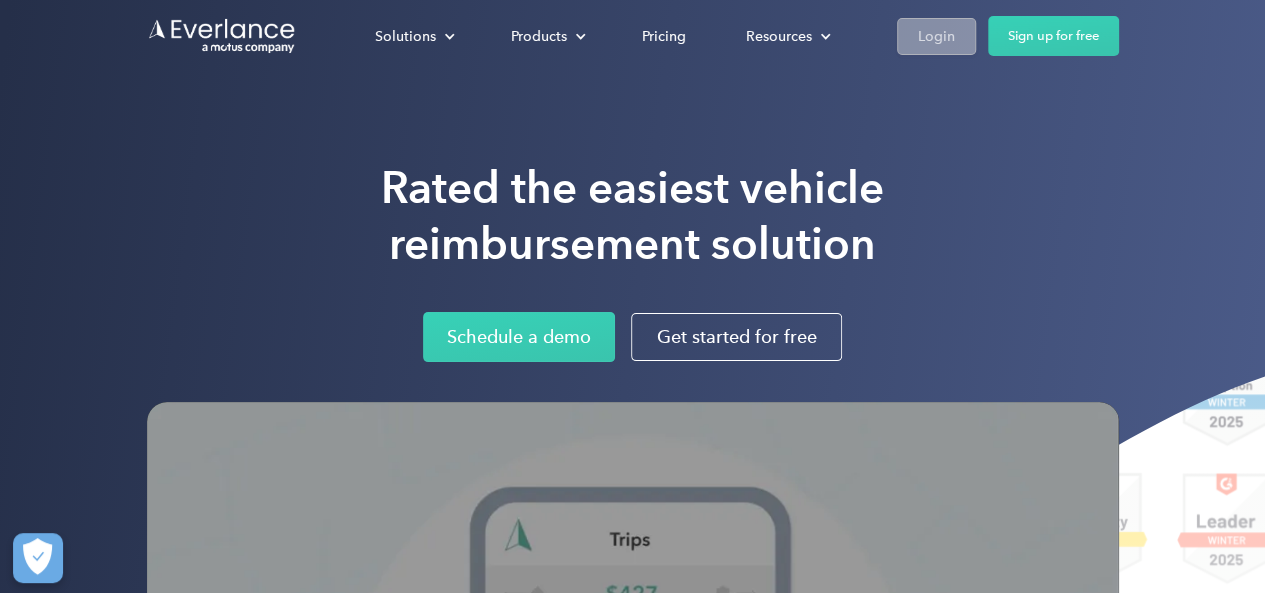click on "Login" at bounding box center (936, 36) 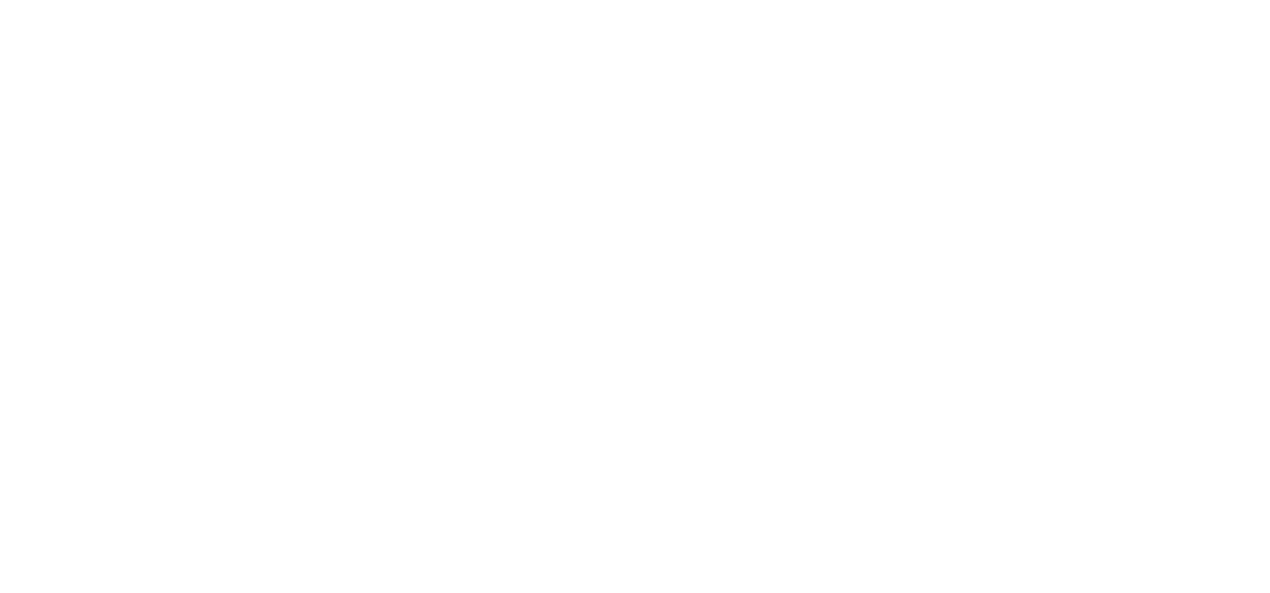 scroll, scrollTop: 0, scrollLeft: 0, axis: both 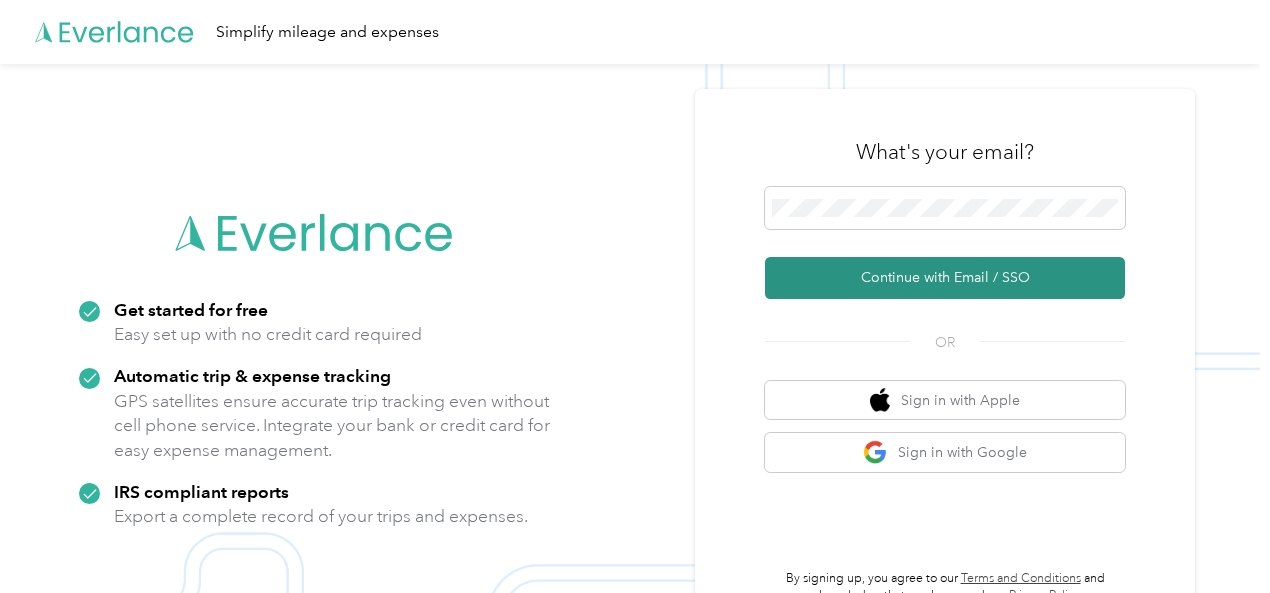 click on "Continue with Email / SSO" at bounding box center (945, 278) 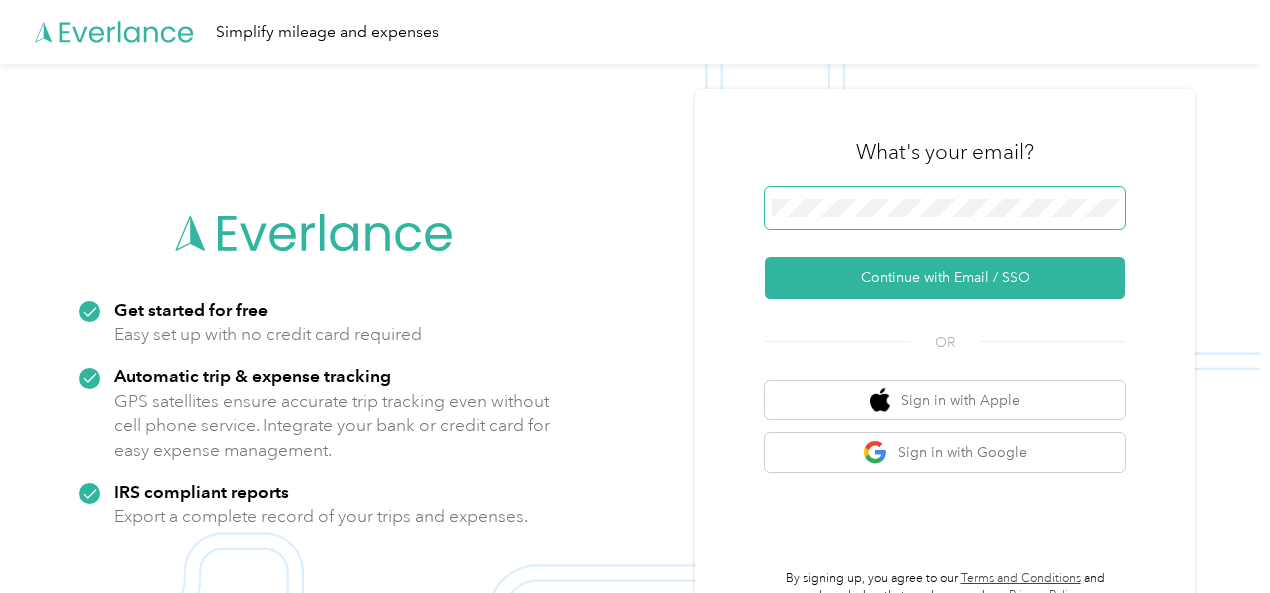 click on "Continue with Email / SSO" at bounding box center [945, 278] 